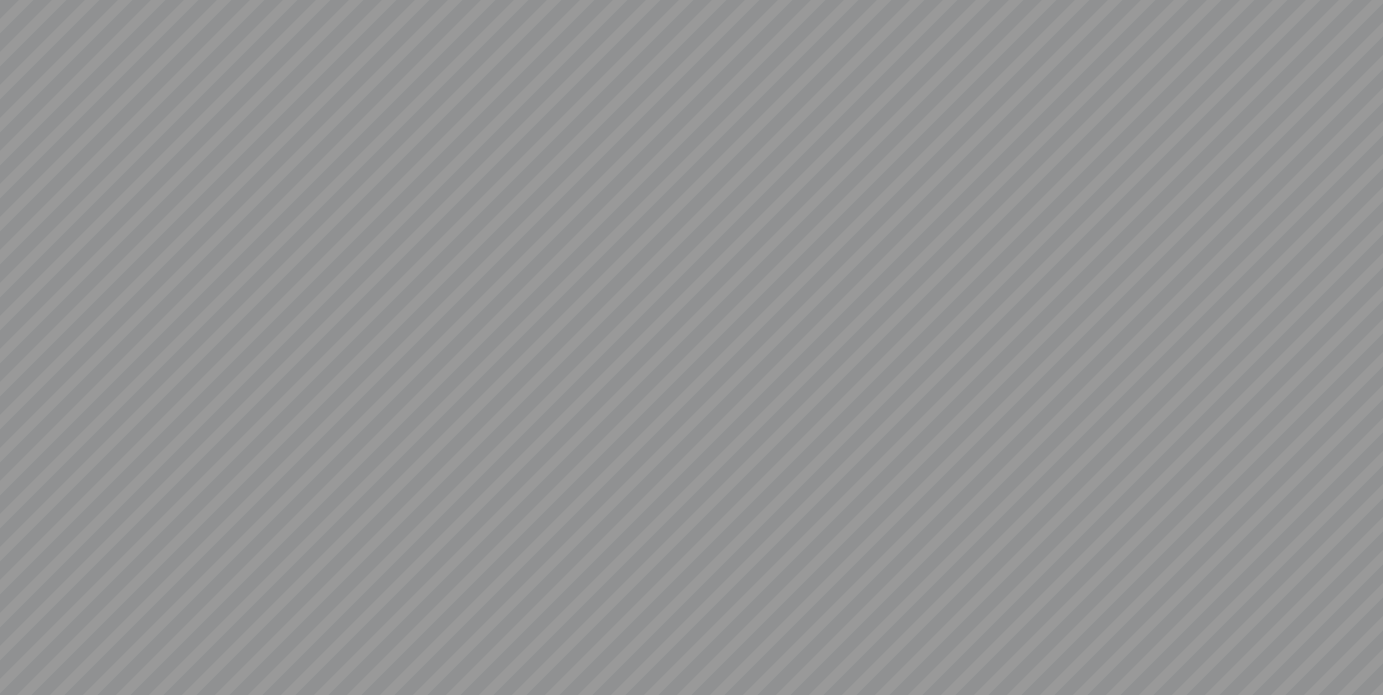 scroll, scrollTop: 0, scrollLeft: 0, axis: both 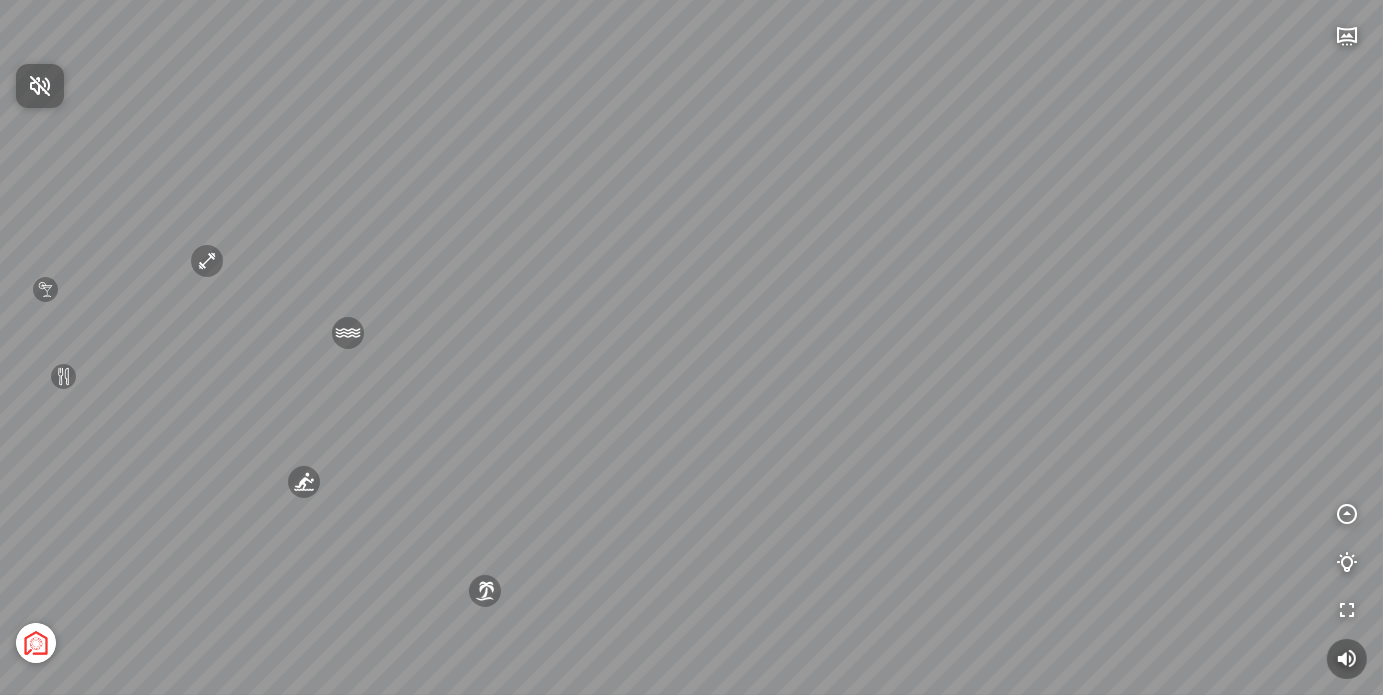 drag, startPoint x: 473, startPoint y: 343, endPoint x: 564, endPoint y: 405, distance: 110.11358 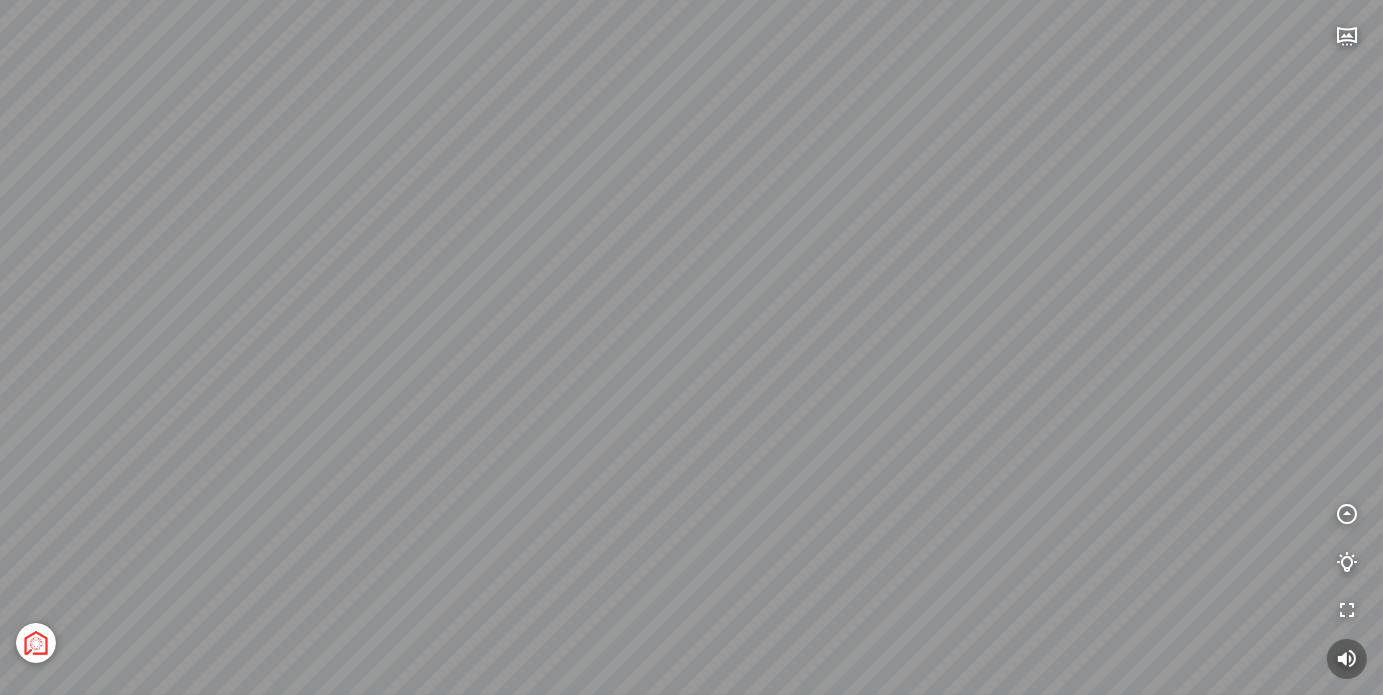 drag, startPoint x: 537, startPoint y: 306, endPoint x: 712, endPoint y: 421, distance: 209.40392 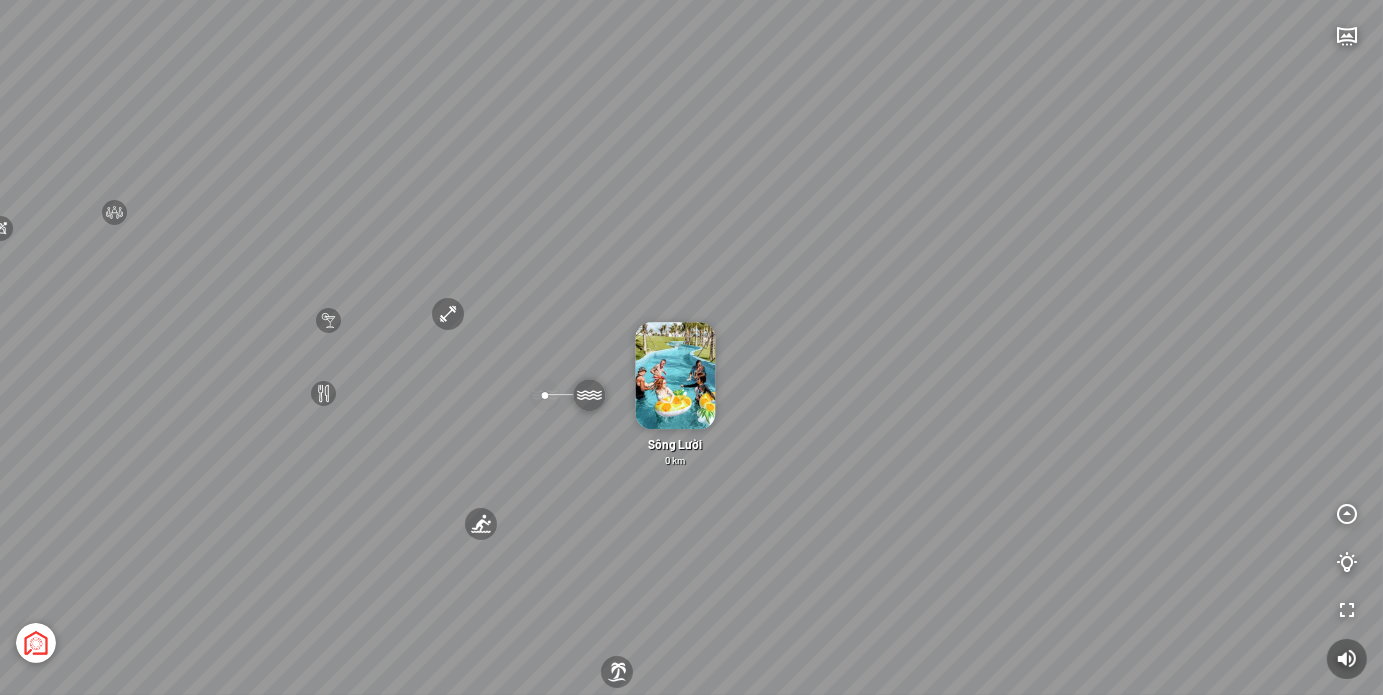 drag, startPoint x: 802, startPoint y: 372, endPoint x: 783, endPoint y: 373, distance: 19.026299 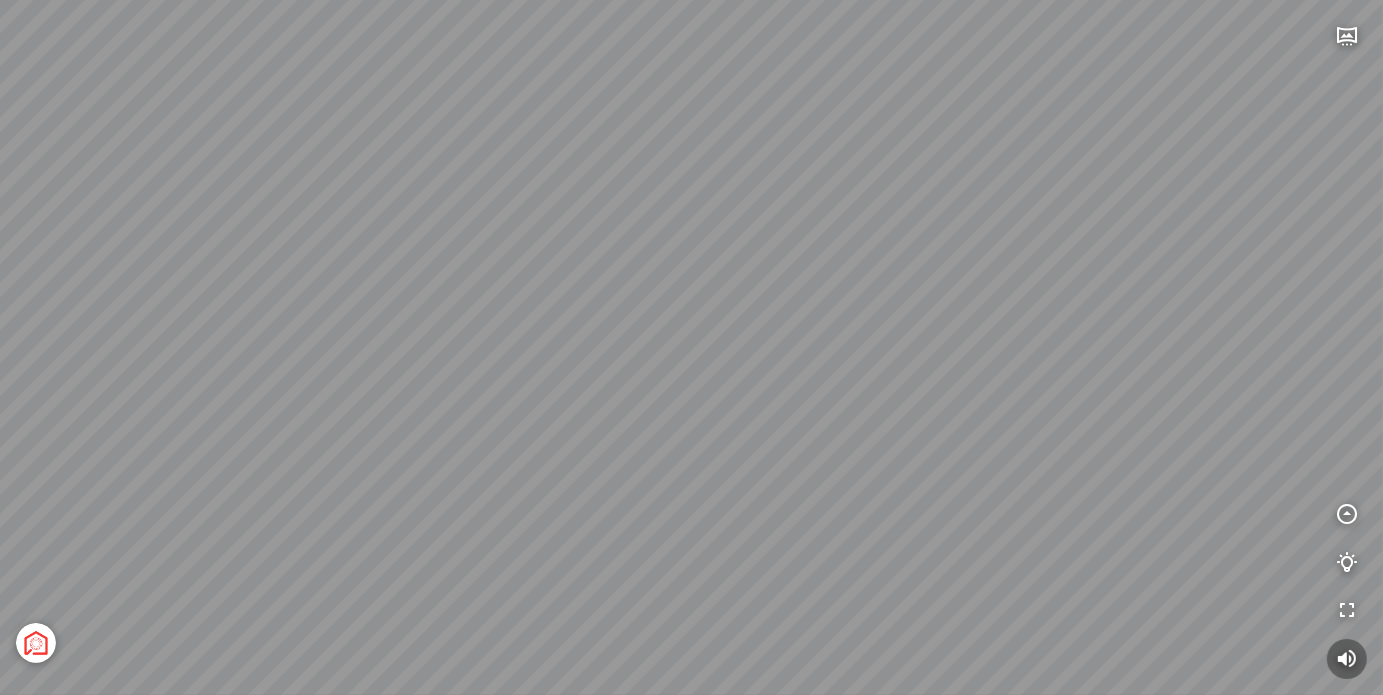 drag, startPoint x: 696, startPoint y: 459, endPoint x: 736, endPoint y: 409, distance: 64.03124 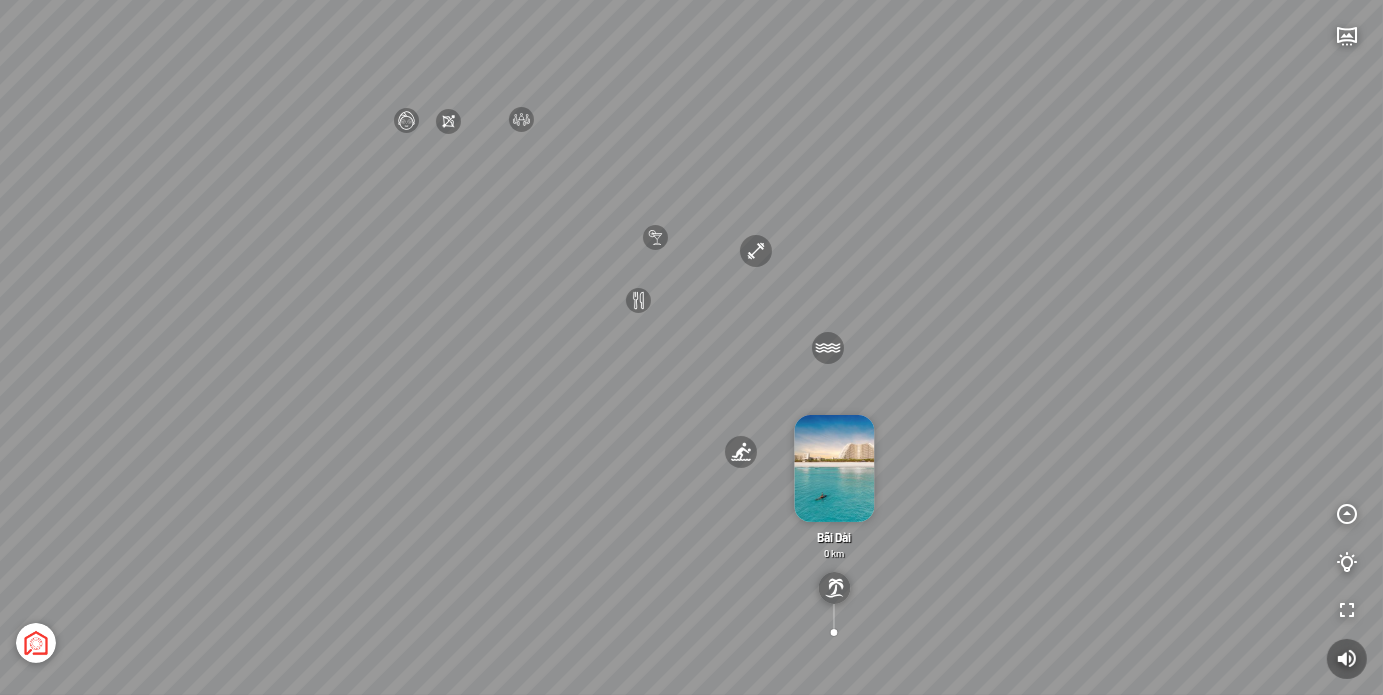 drag, startPoint x: 745, startPoint y: 162, endPoint x: 1200, endPoint y: 475, distance: 552.26263 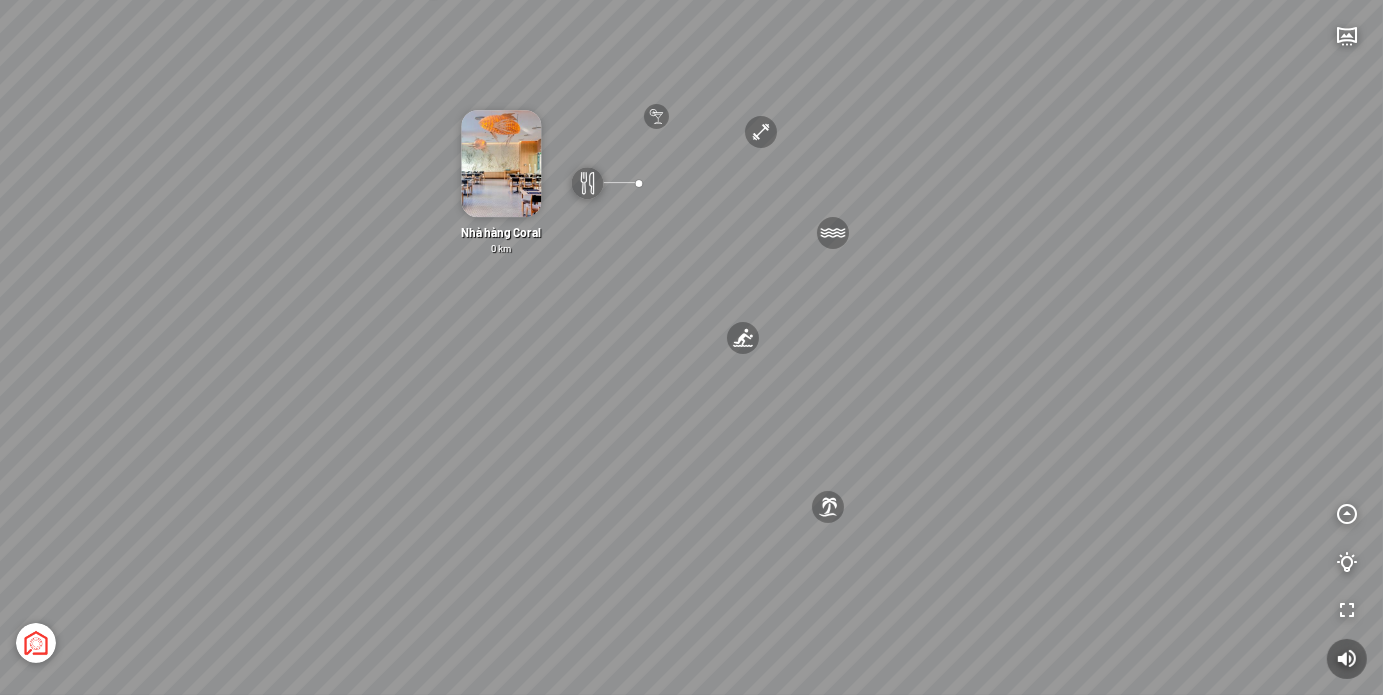 drag, startPoint x: 669, startPoint y: 554, endPoint x: 580, endPoint y: 393, distance: 183.96196 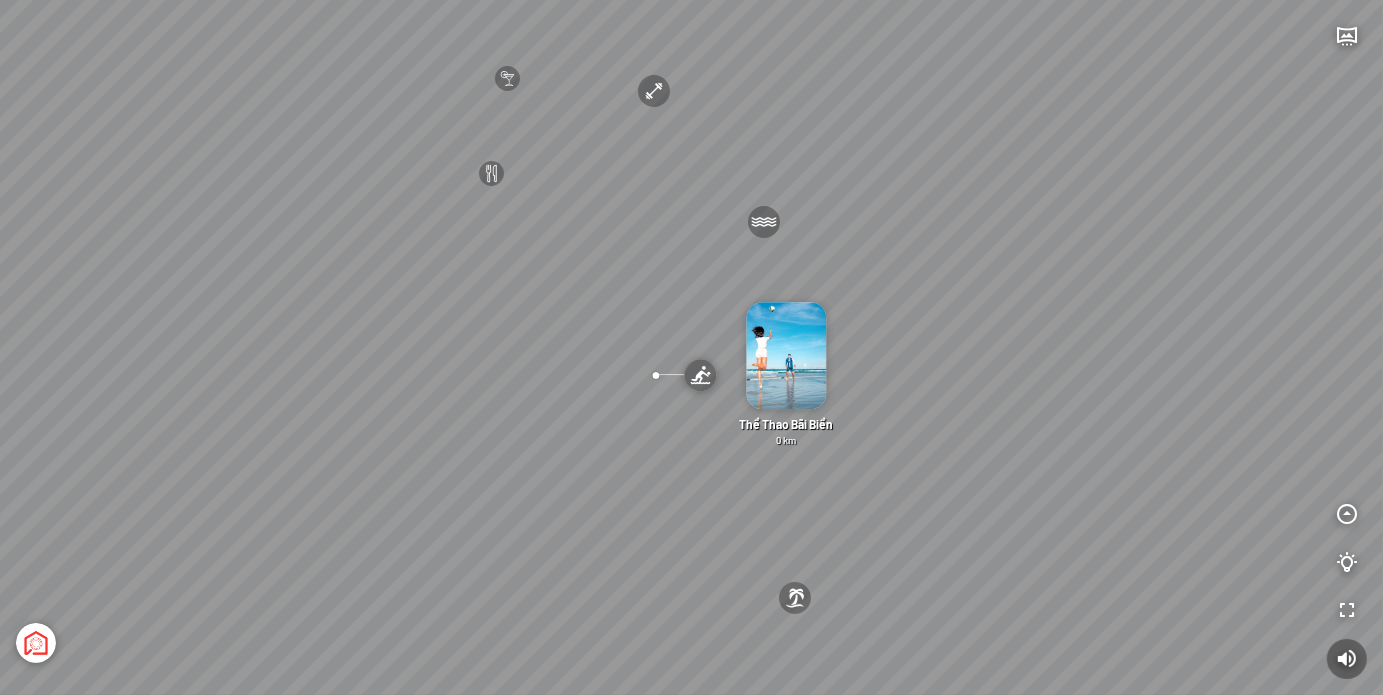 drag, startPoint x: 807, startPoint y: 193, endPoint x: 672, endPoint y: 219, distance: 137.48091 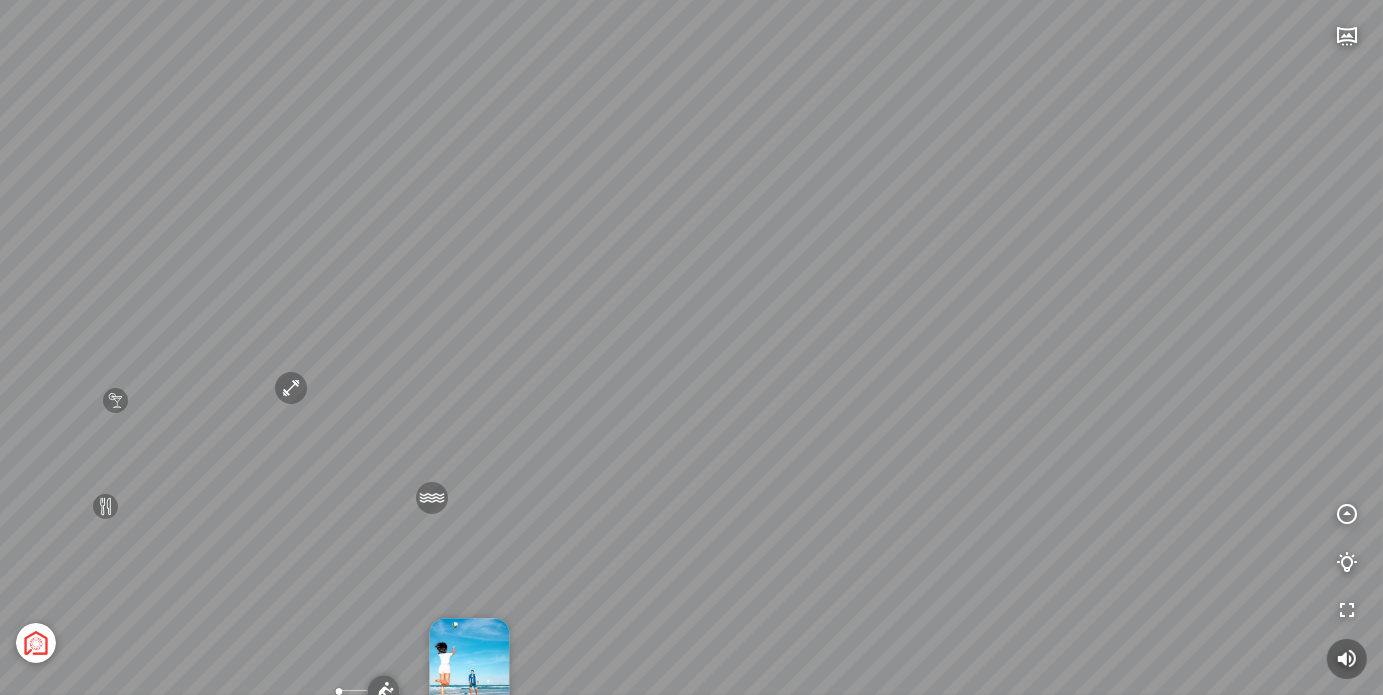 drag, startPoint x: 966, startPoint y: 299, endPoint x: 605, endPoint y: 558, distance: 444.29944 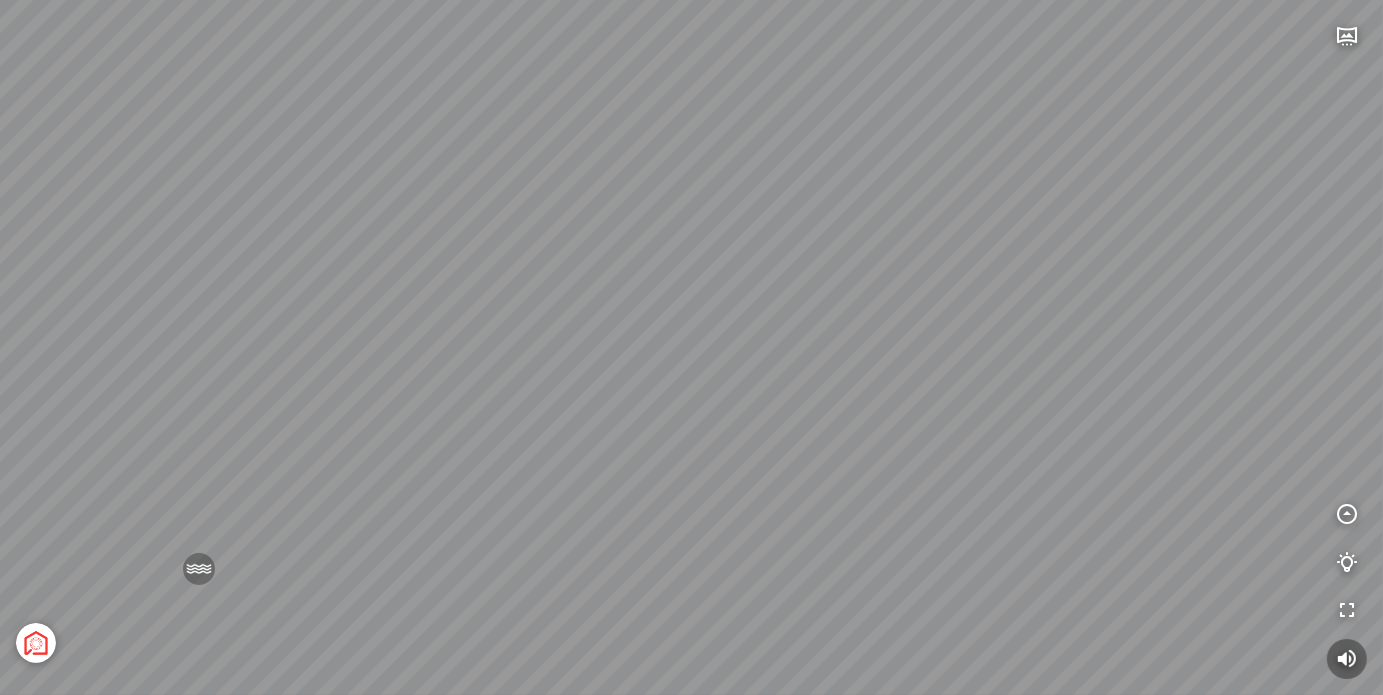 drag, startPoint x: 585, startPoint y: 592, endPoint x: 698, endPoint y: 478, distance: 160.5148 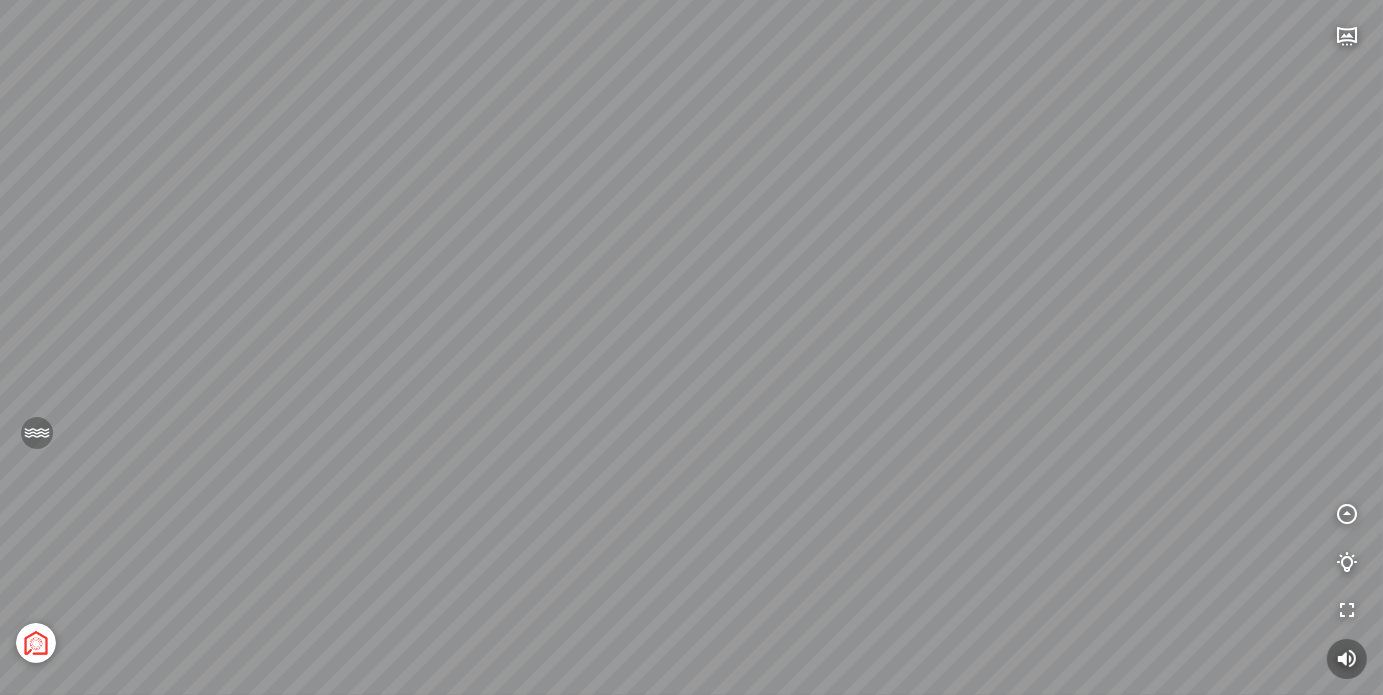drag, startPoint x: 574, startPoint y: 530, endPoint x: 600, endPoint y: 319, distance: 212.59586 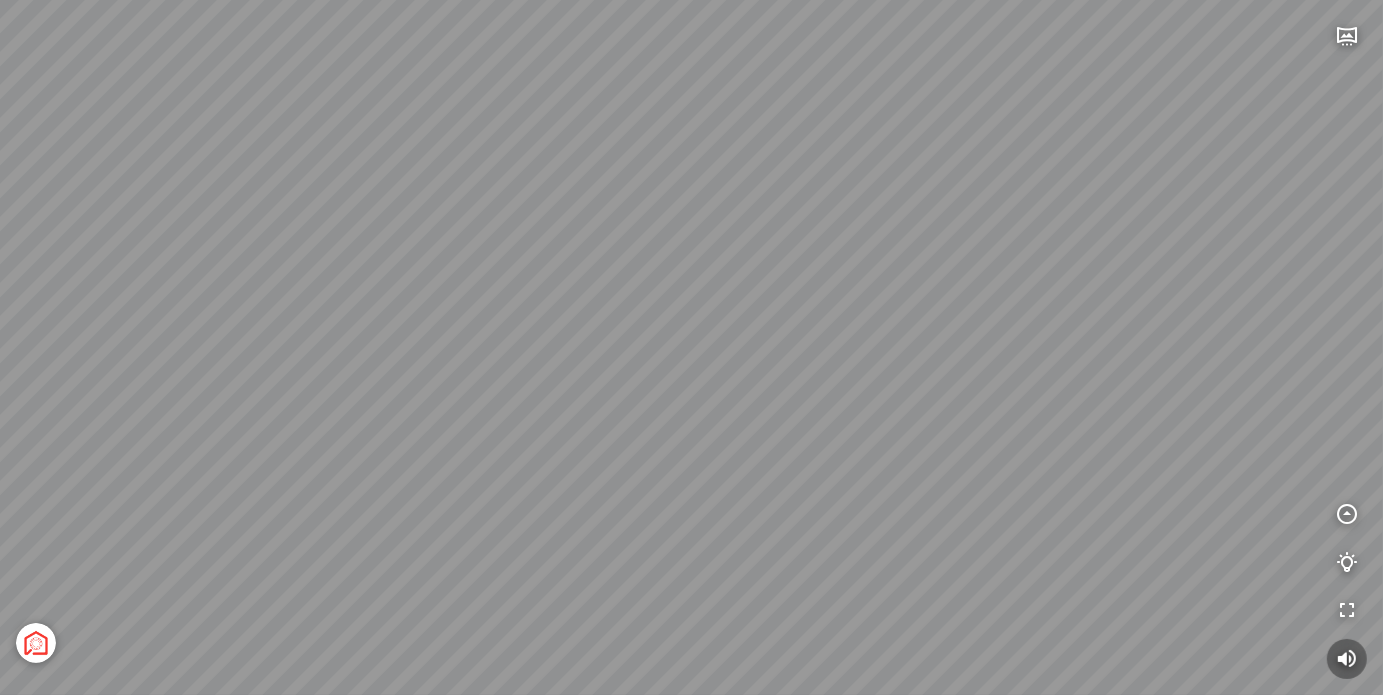 drag, startPoint x: 553, startPoint y: 502, endPoint x: 840, endPoint y: 427, distance: 296.63782 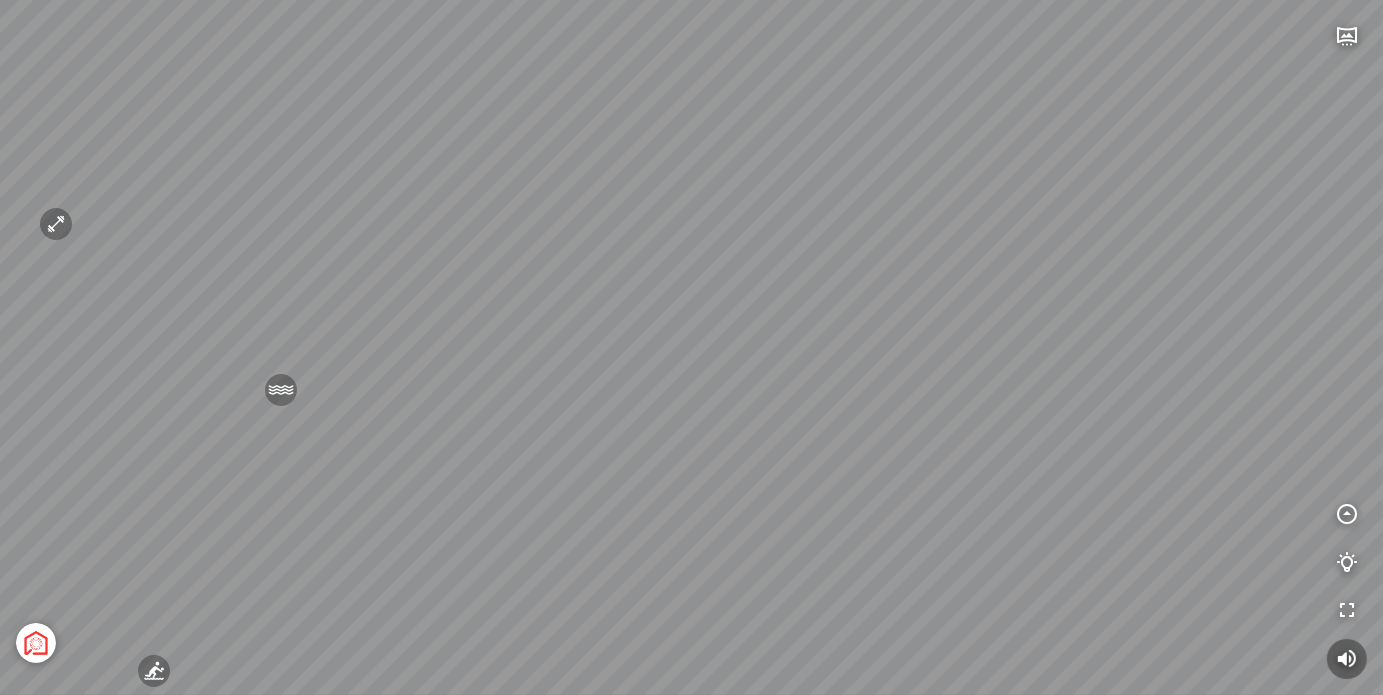 drag, startPoint x: 728, startPoint y: 271, endPoint x: 603, endPoint y: 501, distance: 261.7728 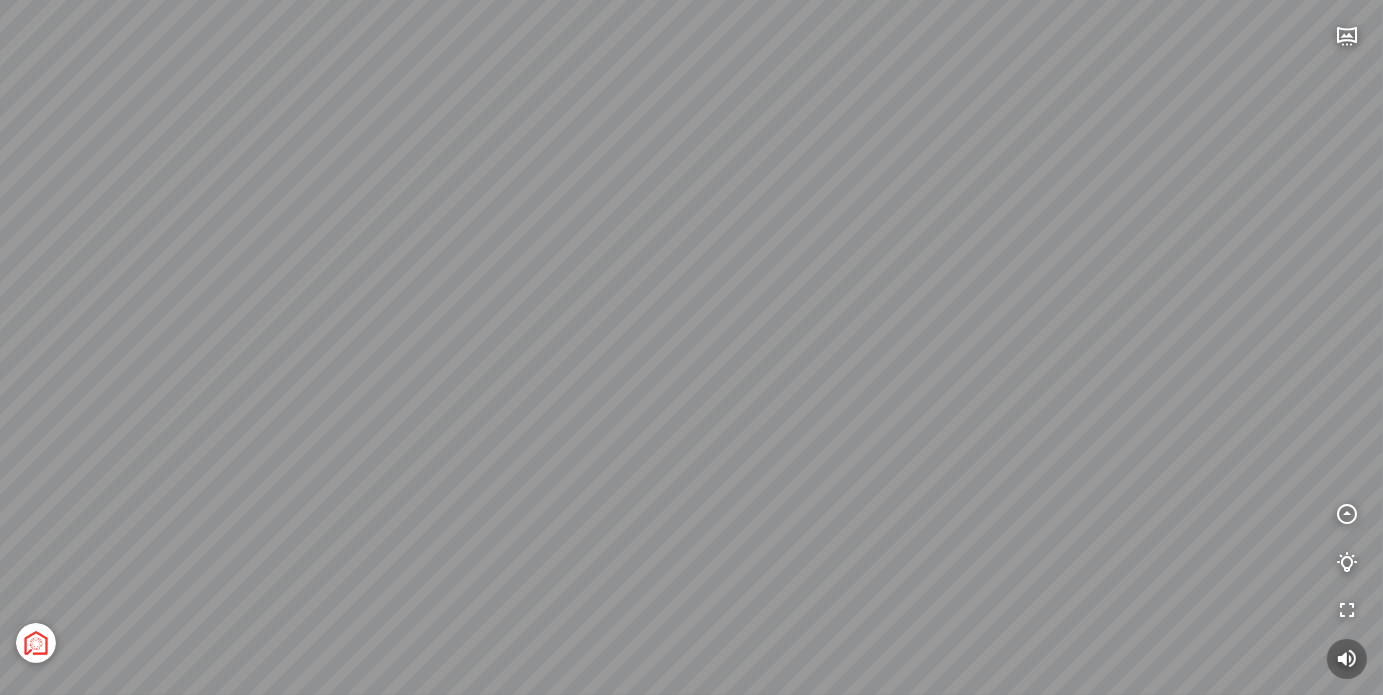 drag, startPoint x: 863, startPoint y: 367, endPoint x: 953, endPoint y: 430, distance: 109.859 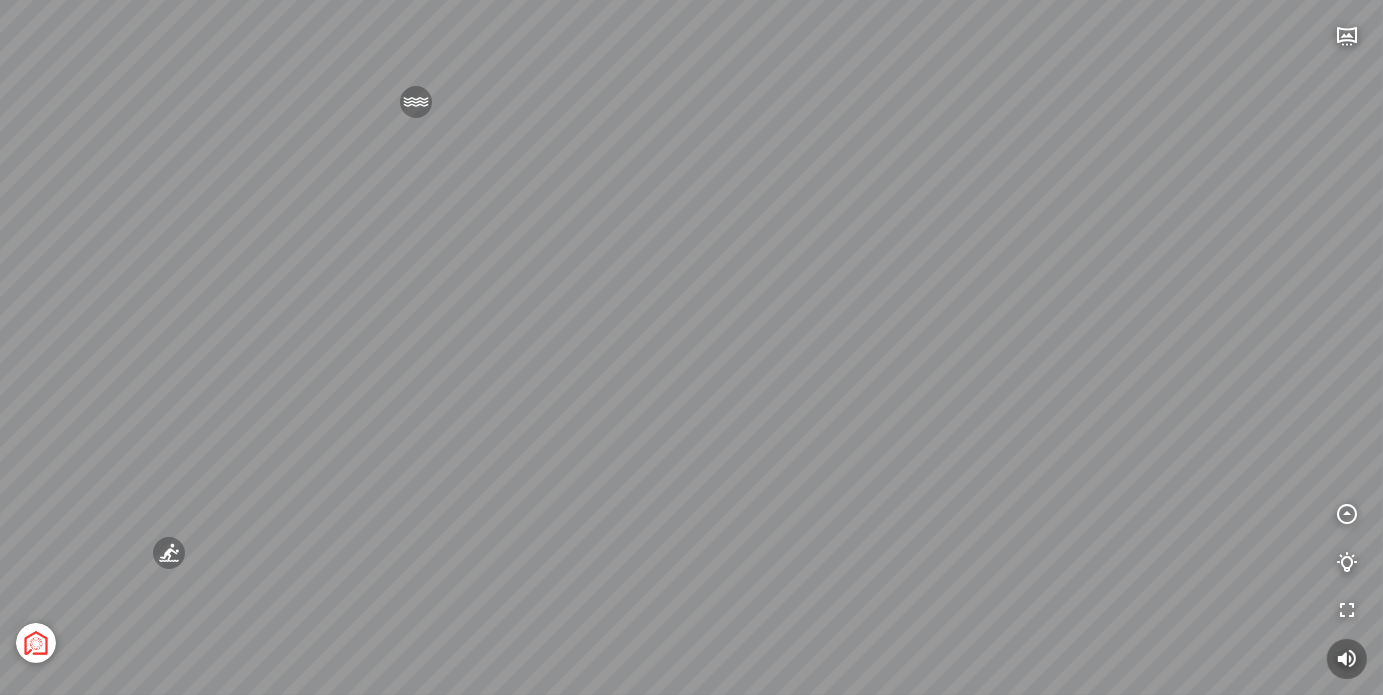 drag, startPoint x: 657, startPoint y: 418, endPoint x: 835, endPoint y: 334, distance: 196.8248 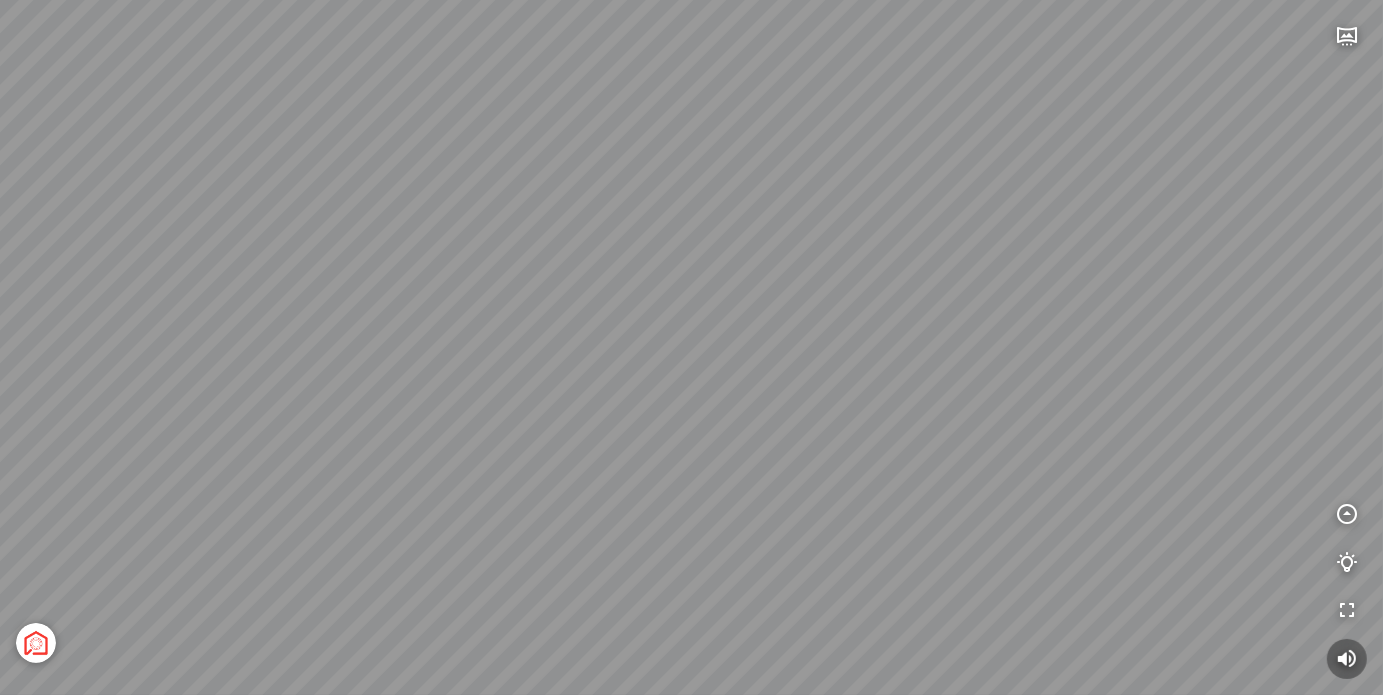 drag, startPoint x: 679, startPoint y: 464, endPoint x: 816, endPoint y: 516, distance: 146.53668 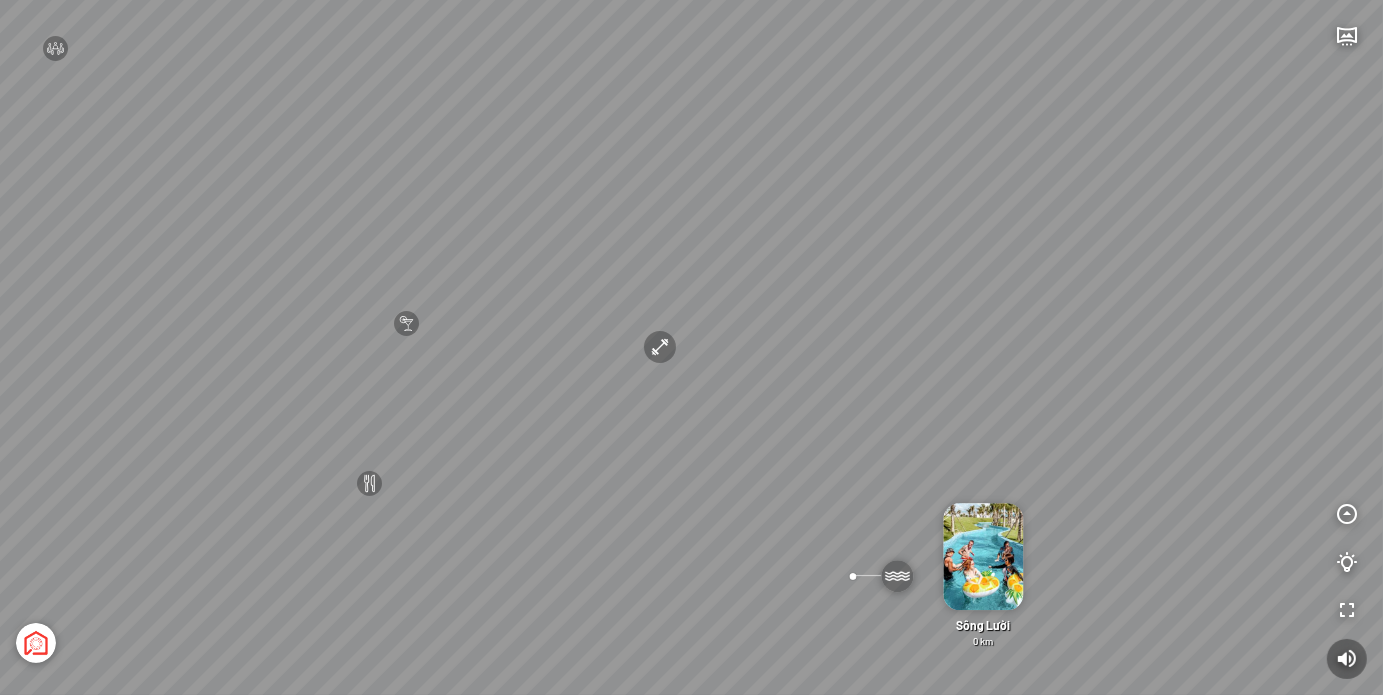 drag, startPoint x: 334, startPoint y: 169, endPoint x: 394, endPoint y: 453, distance: 290.26883 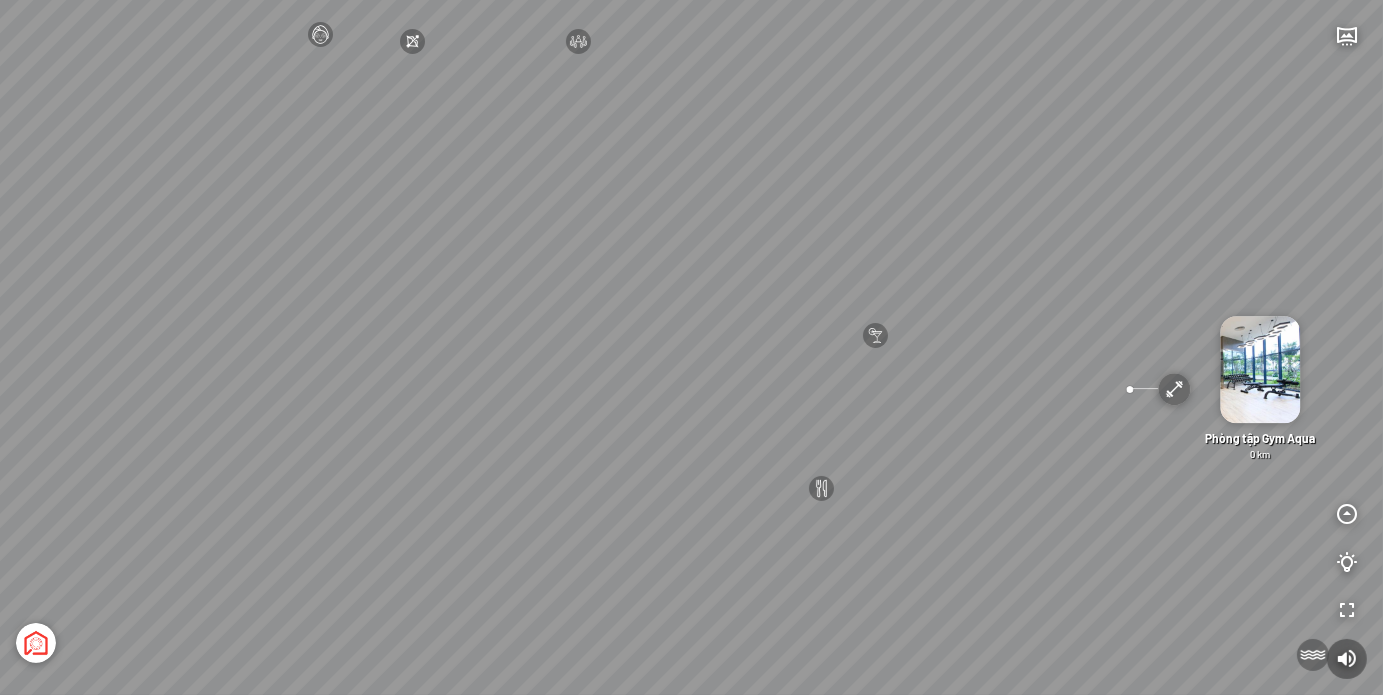 drag, startPoint x: 183, startPoint y: 347, endPoint x: 686, endPoint y: 365, distance: 503.32196 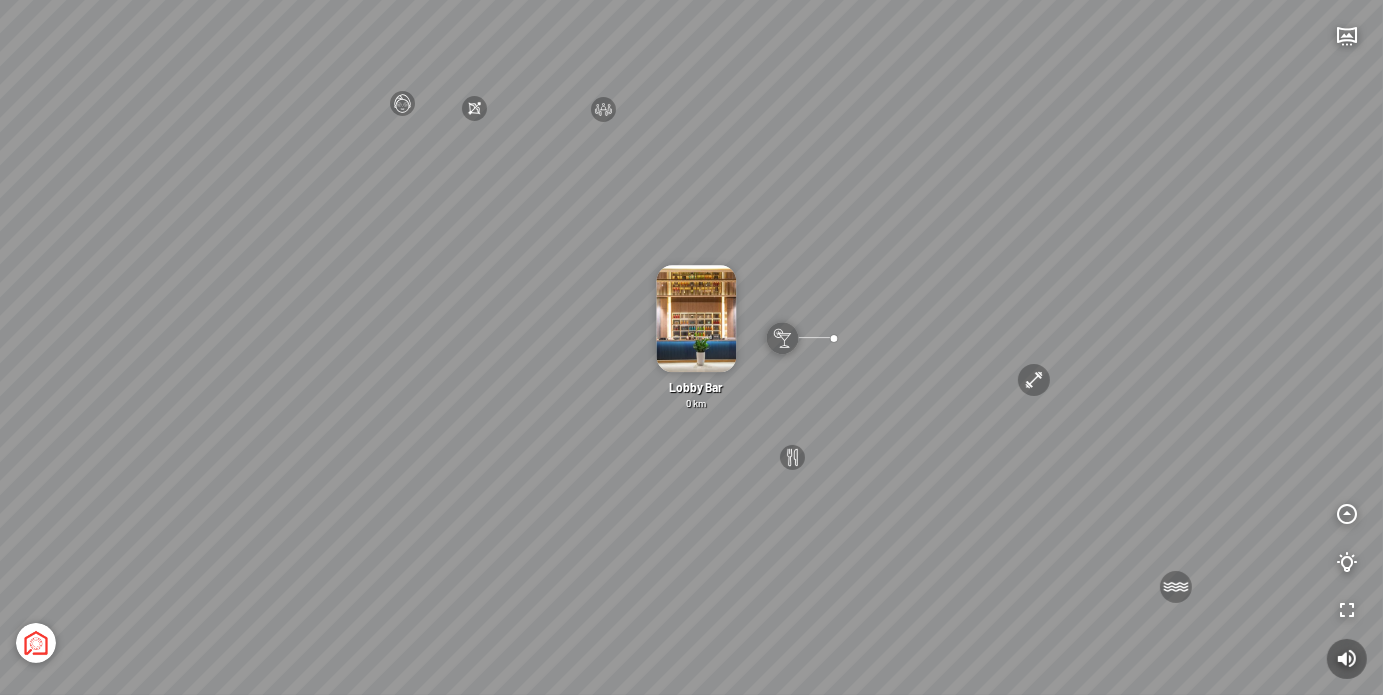 click on "[GEOGRAPHIC_DATA]
3.6 km
KN Links [GEOGRAPHIC_DATA]
5.9 km
Thể Thao Bãi Biển
0 km
Sông Lười
0 km" at bounding box center (691, 347) 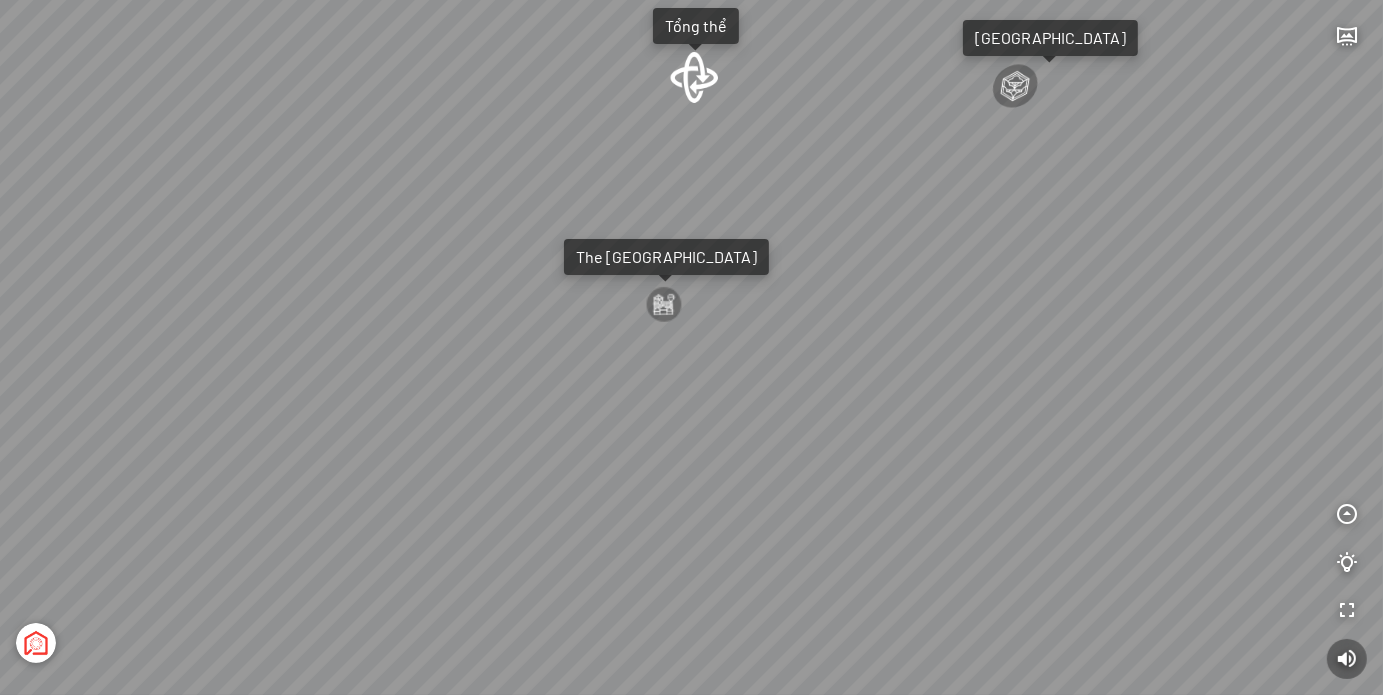 click at bounding box center (694, 77) 